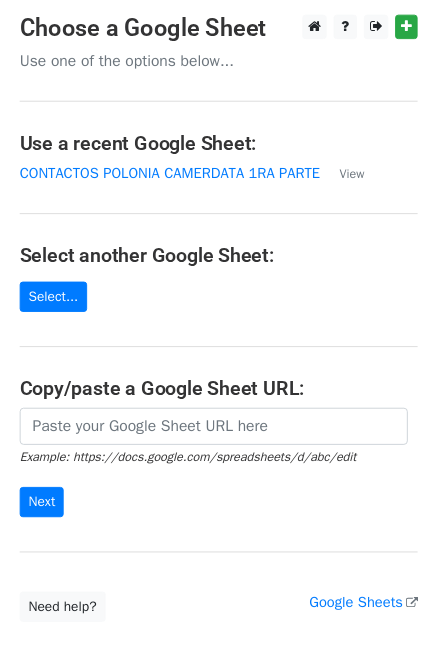 scroll, scrollTop: 0, scrollLeft: 0, axis: both 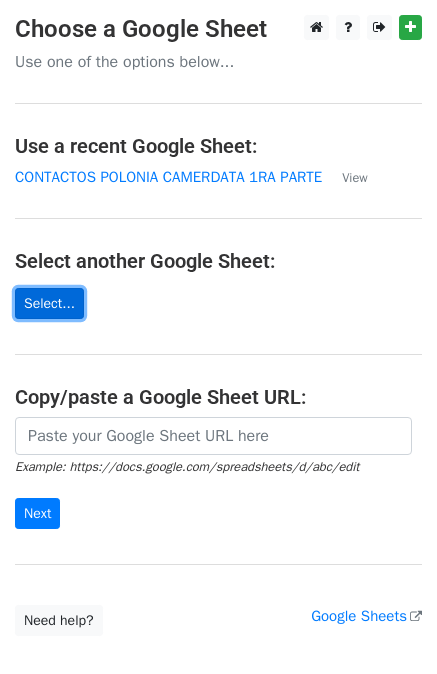 click on "Select..." at bounding box center (49, 303) 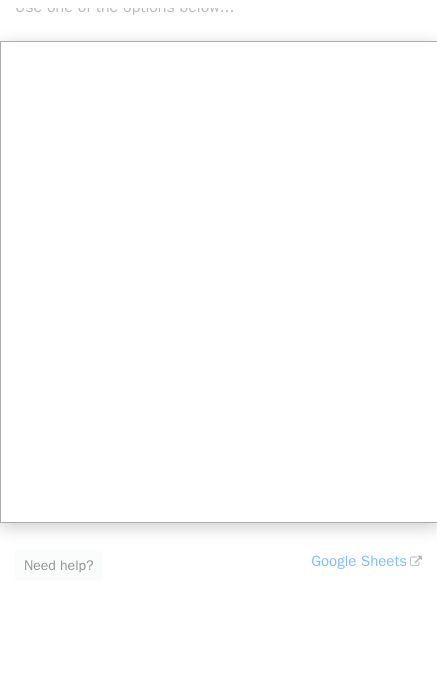 scroll, scrollTop: 64, scrollLeft: 0, axis: vertical 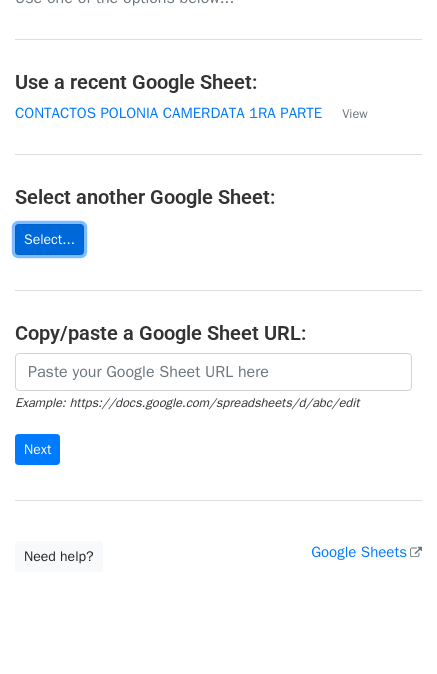 click on "Select..." at bounding box center (49, 239) 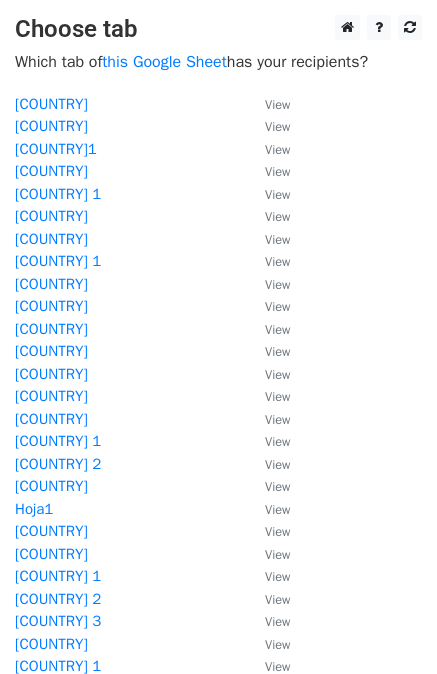 scroll, scrollTop: 0, scrollLeft: 0, axis: both 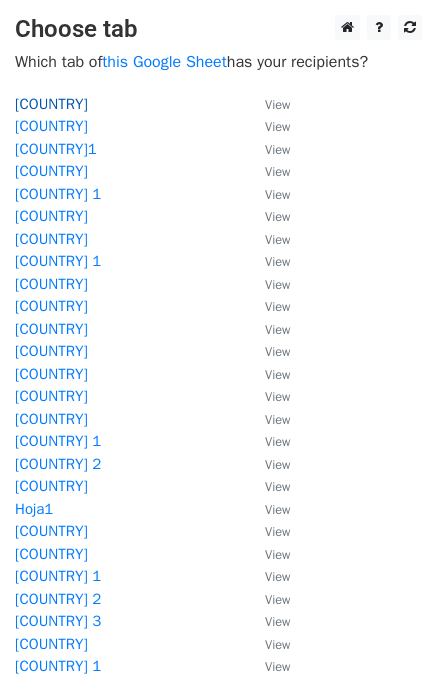 click on "[COUNTRY]" at bounding box center [51, 104] 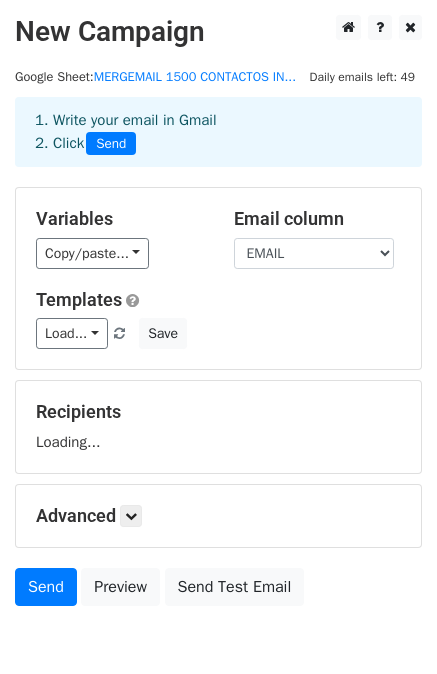 scroll, scrollTop: 0, scrollLeft: 0, axis: both 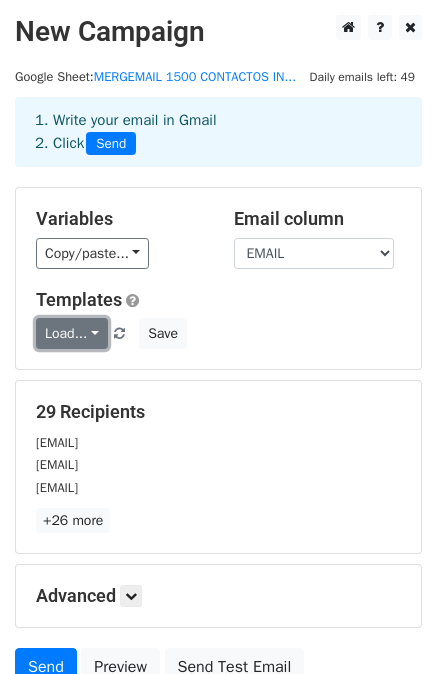click on "Load..." at bounding box center (72, 333) 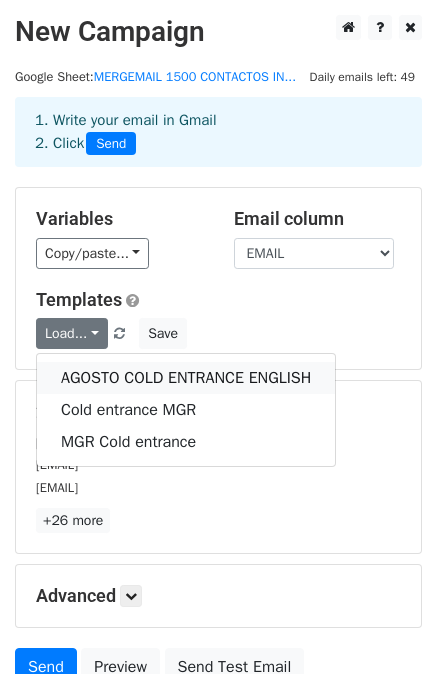 click on "AGOSTO COLD ENTRANCE ENGLISH" at bounding box center (186, 378) 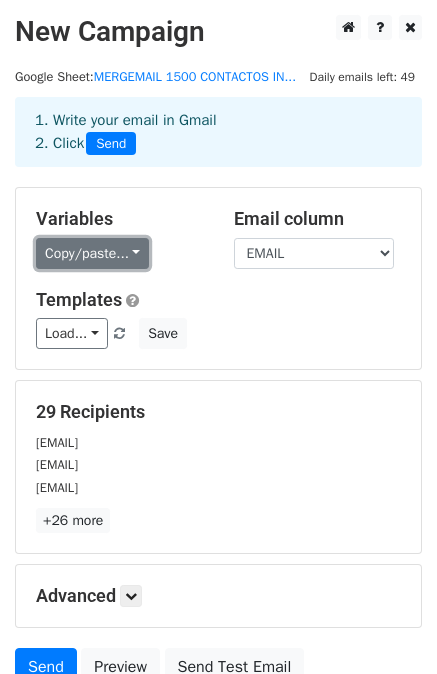 click on "Copy/paste..." at bounding box center [92, 253] 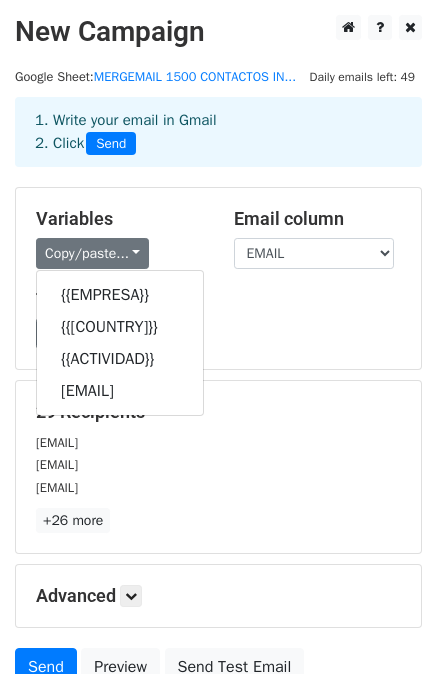 click on "Variables" at bounding box center (120, 219) 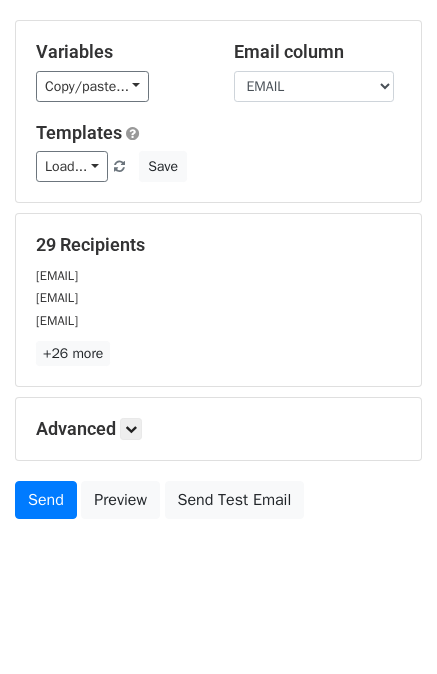 scroll, scrollTop: 180, scrollLeft: 0, axis: vertical 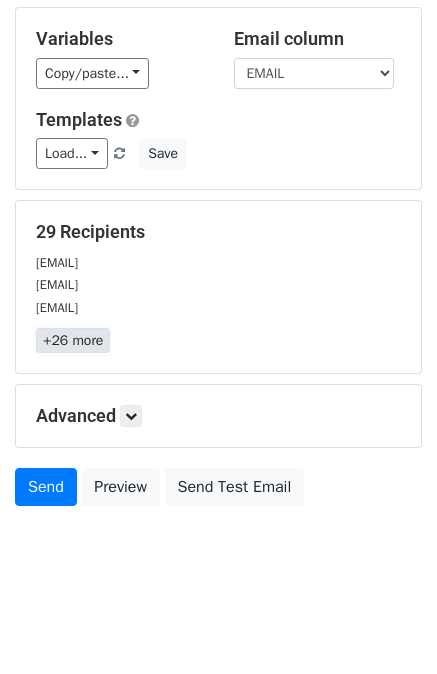 click on "+26 more" at bounding box center [73, 340] 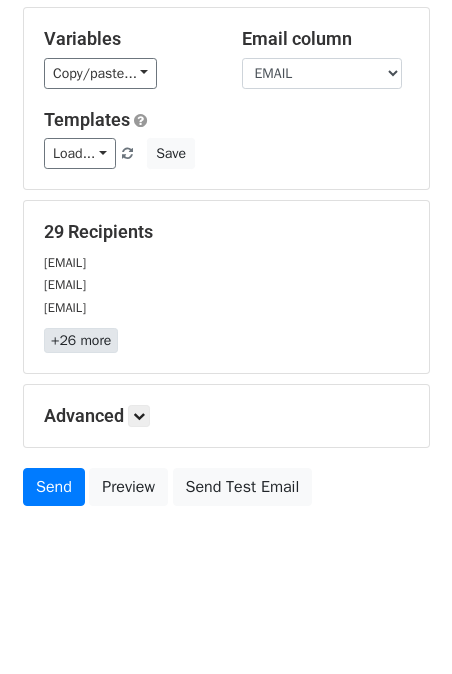 scroll, scrollTop: 156, scrollLeft: 0, axis: vertical 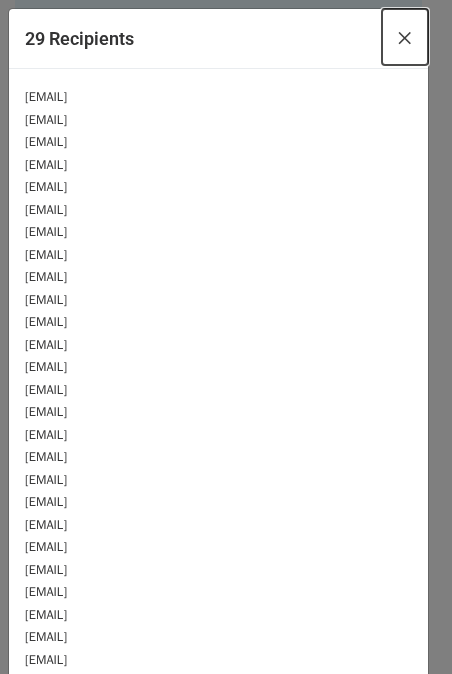 click on "×" at bounding box center (405, 37) 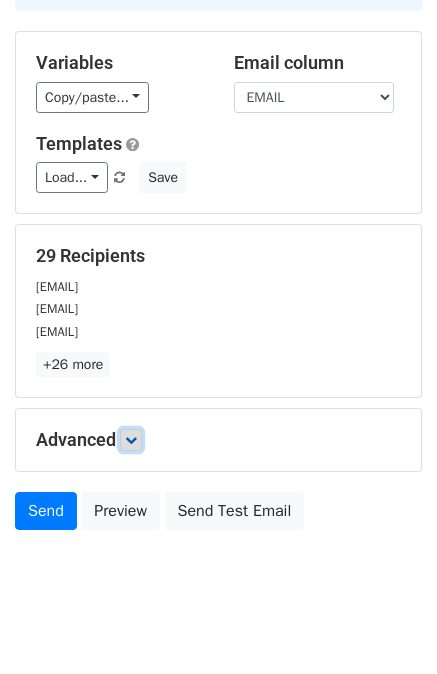 click at bounding box center [131, 440] 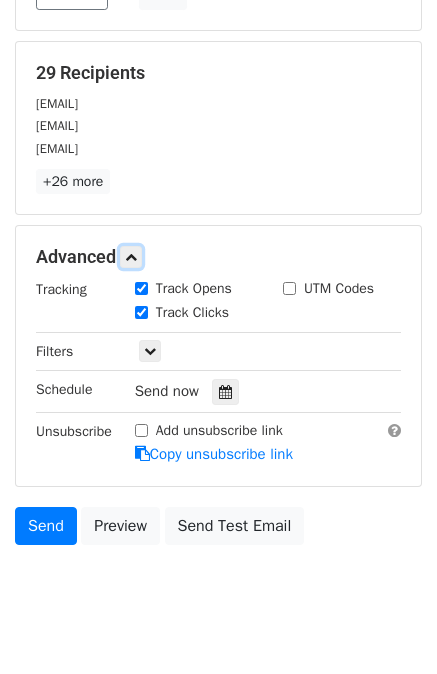 scroll, scrollTop: 374, scrollLeft: 0, axis: vertical 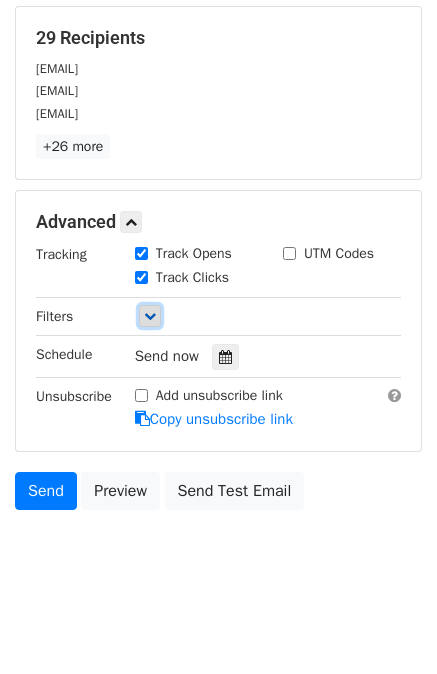 click at bounding box center (150, 316) 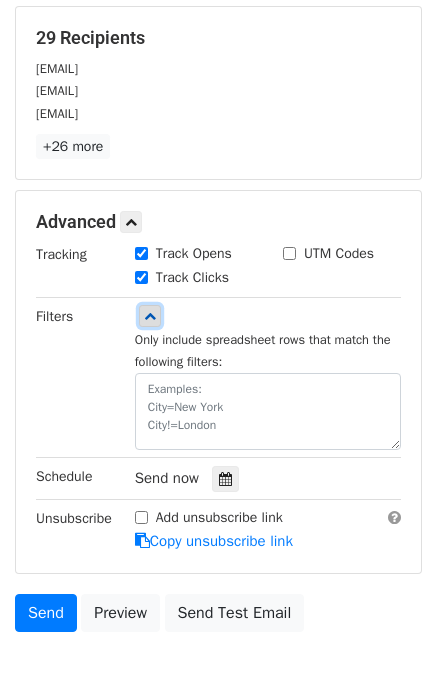 click at bounding box center [150, 316] 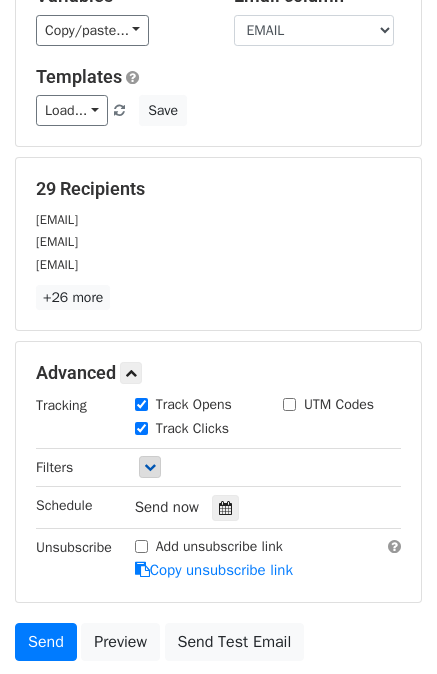 scroll, scrollTop: 374, scrollLeft: 0, axis: vertical 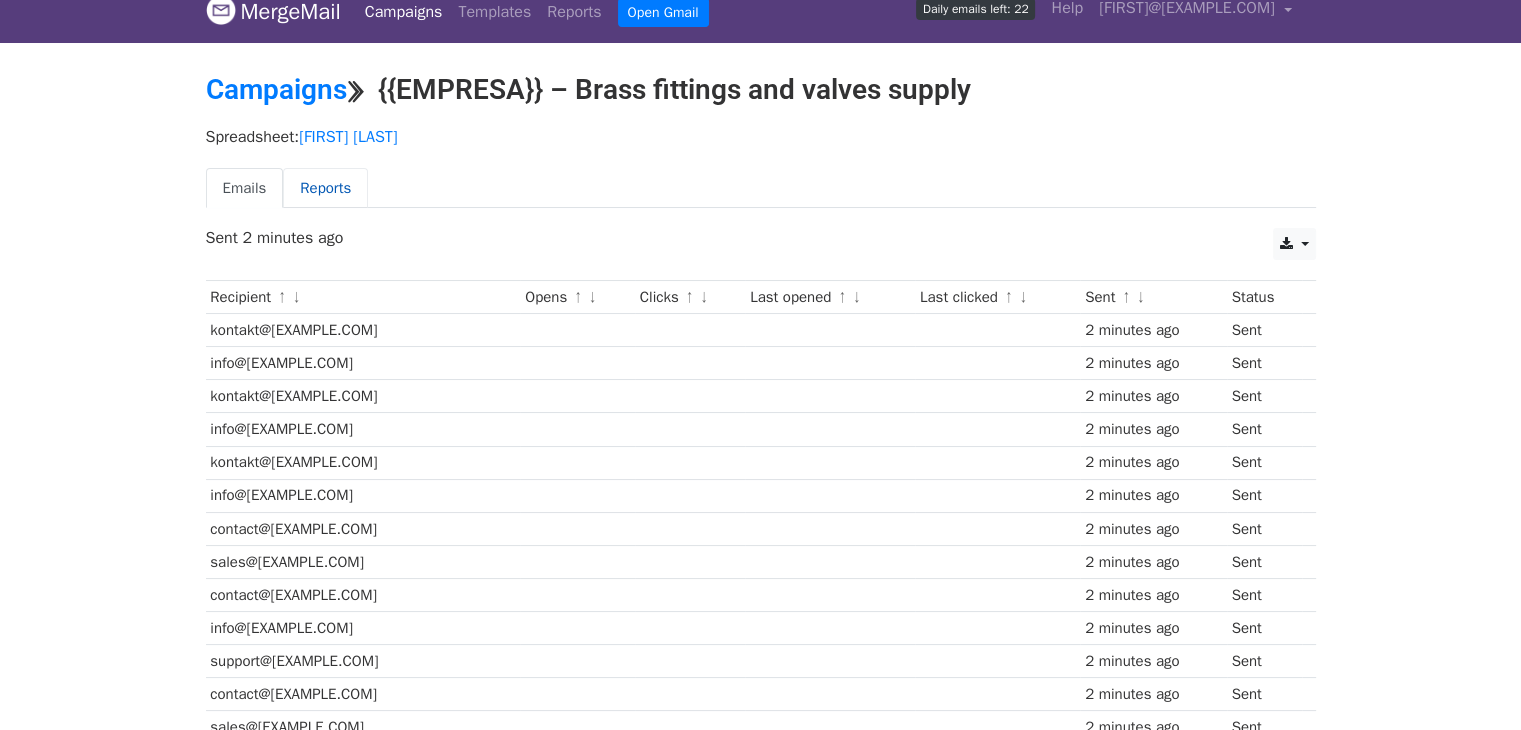 click on "Reports" at bounding box center [325, 188] 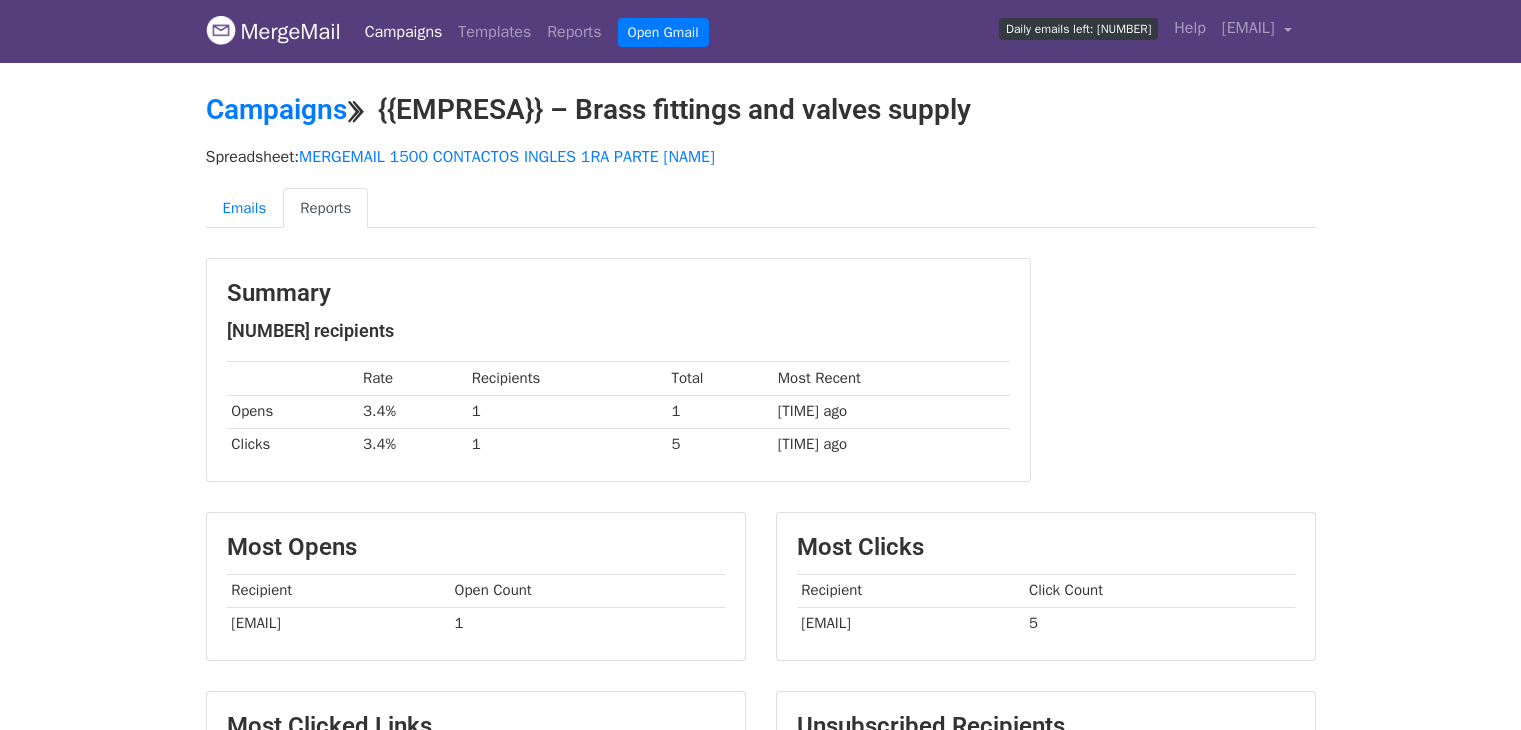 scroll, scrollTop: 0, scrollLeft: 0, axis: both 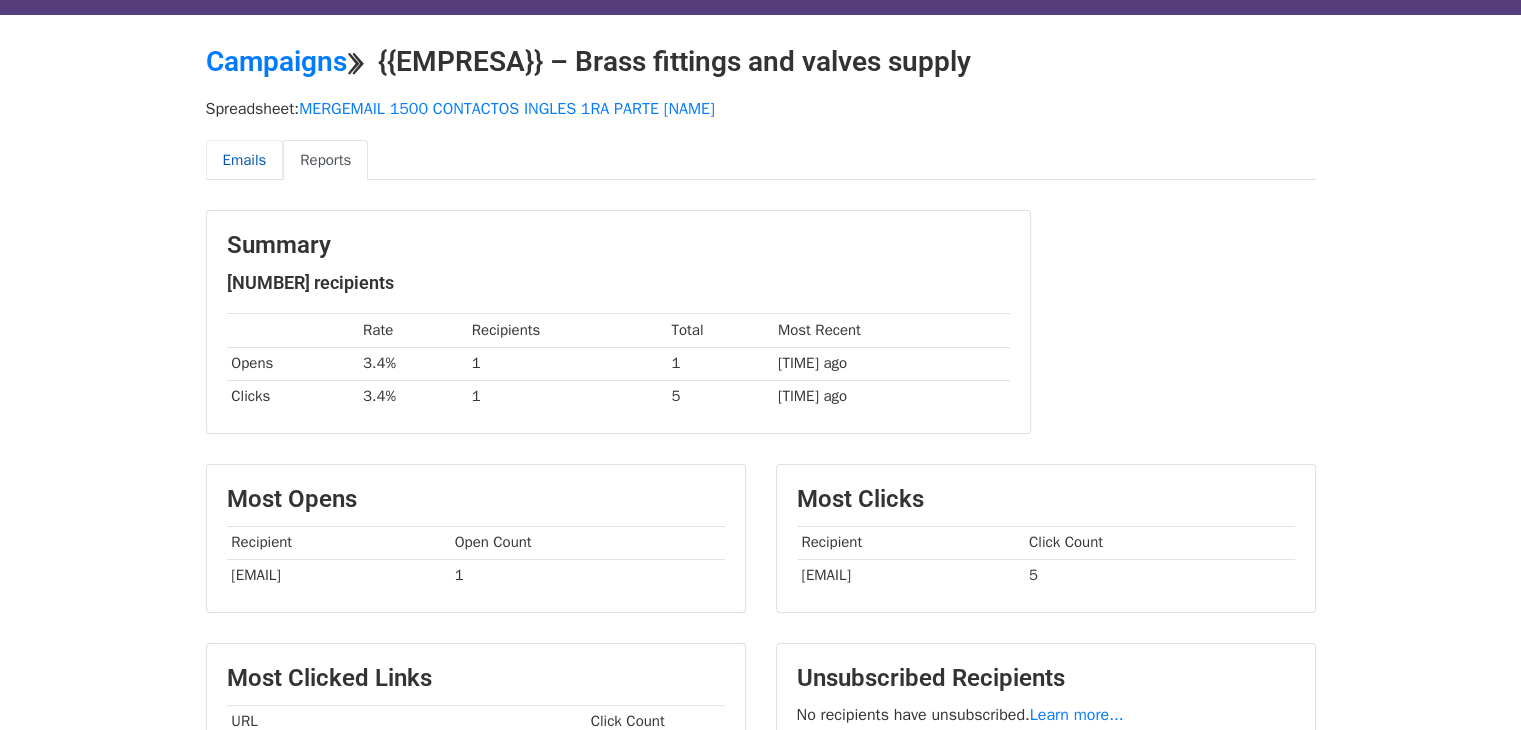 click on "Emails" at bounding box center [245, 160] 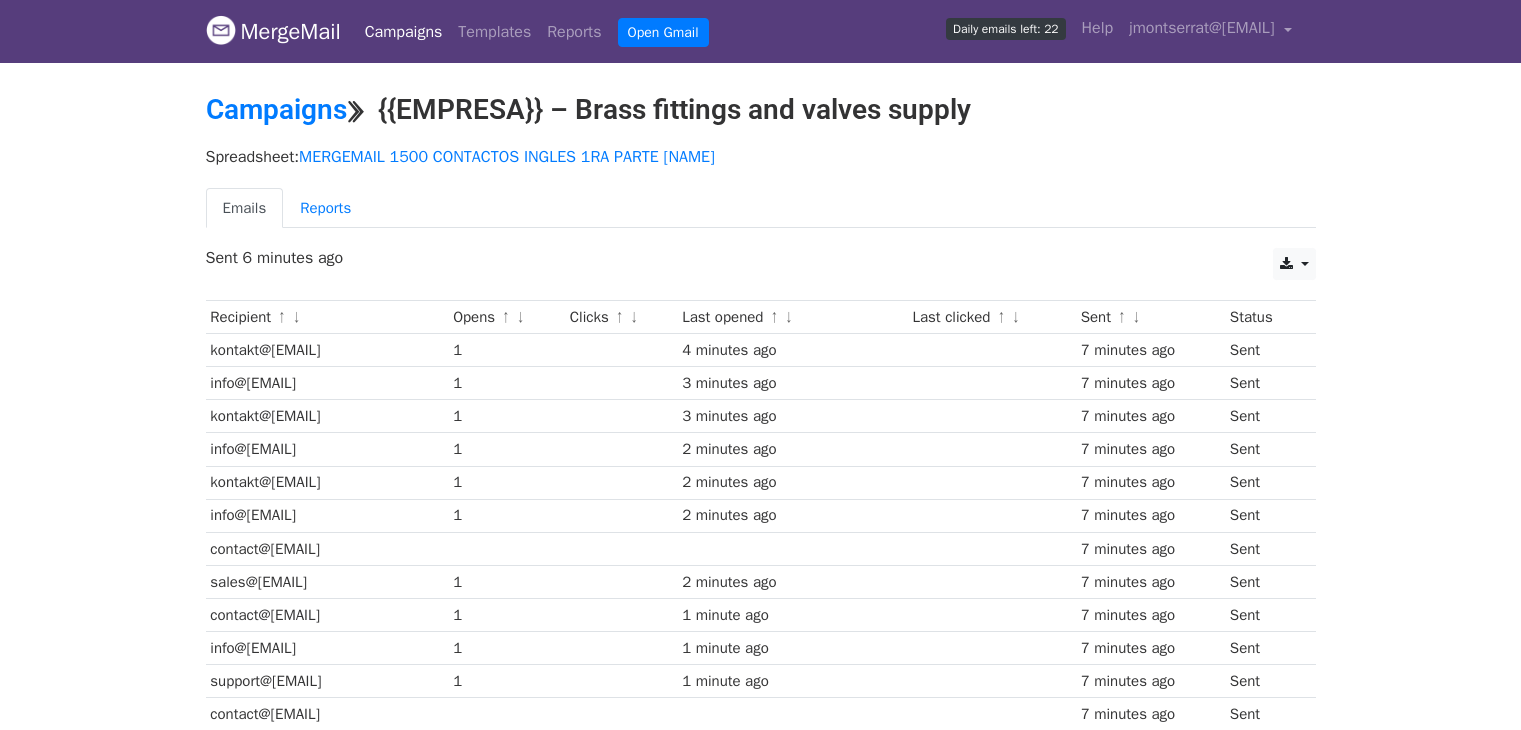 scroll, scrollTop: 0, scrollLeft: 0, axis: both 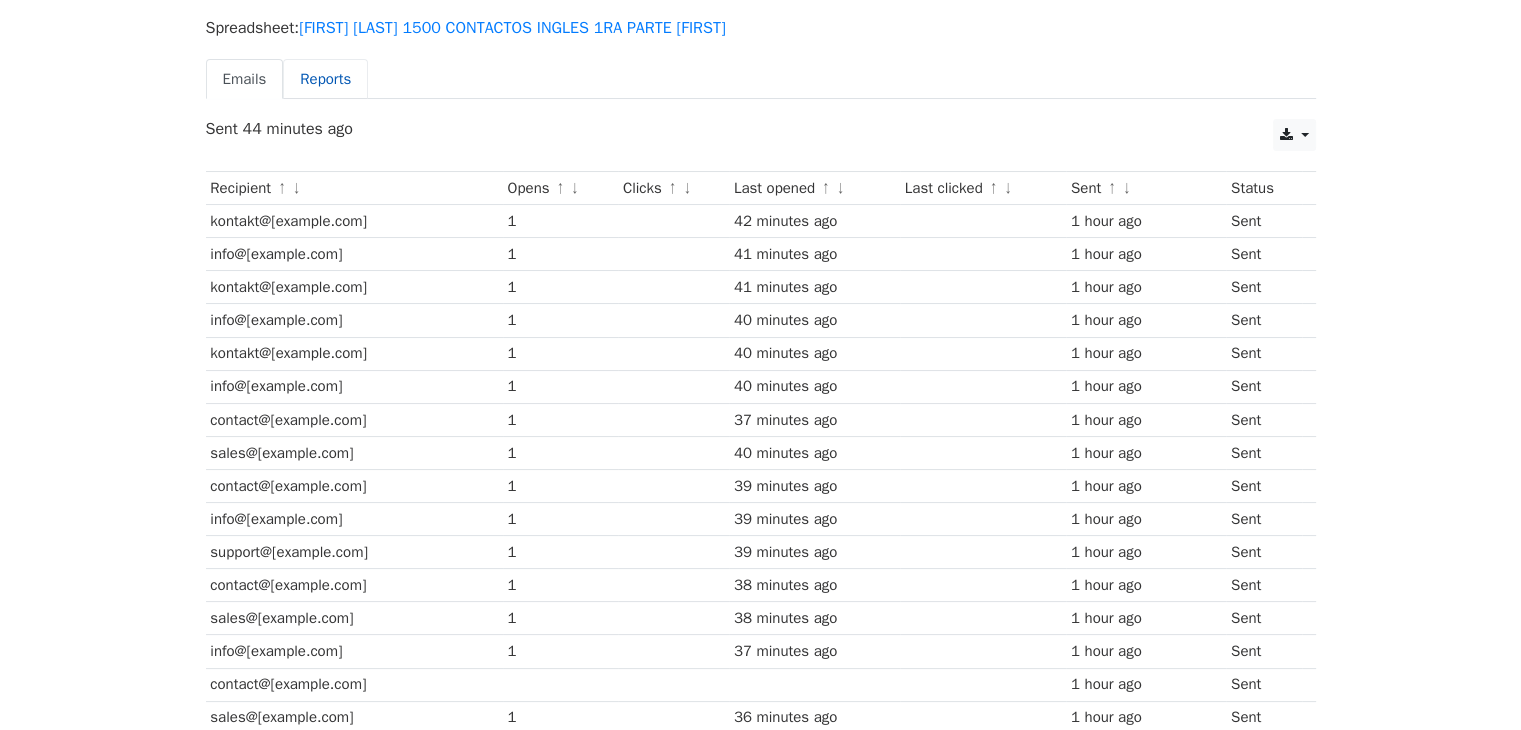click on "Reports" at bounding box center [325, 79] 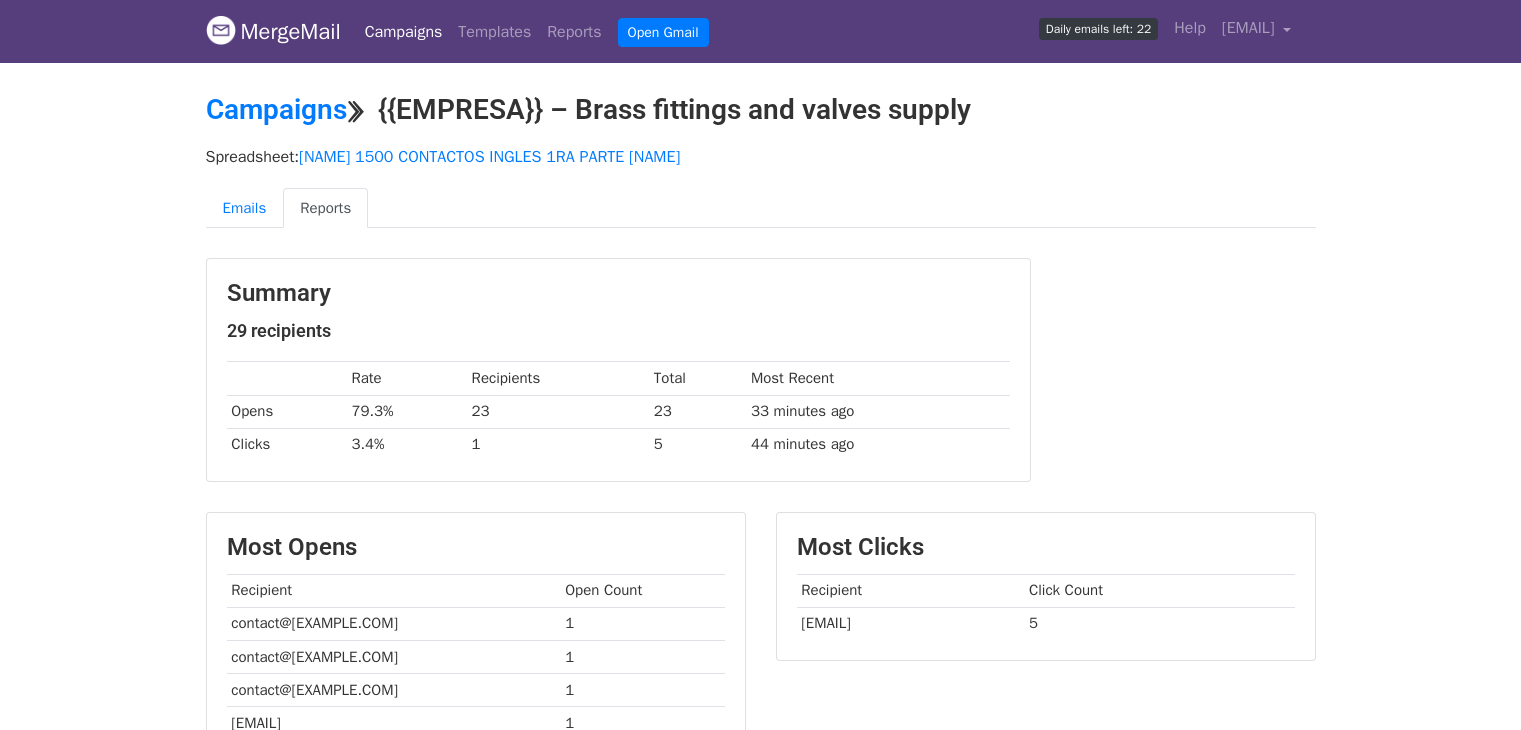 scroll, scrollTop: 0, scrollLeft: 0, axis: both 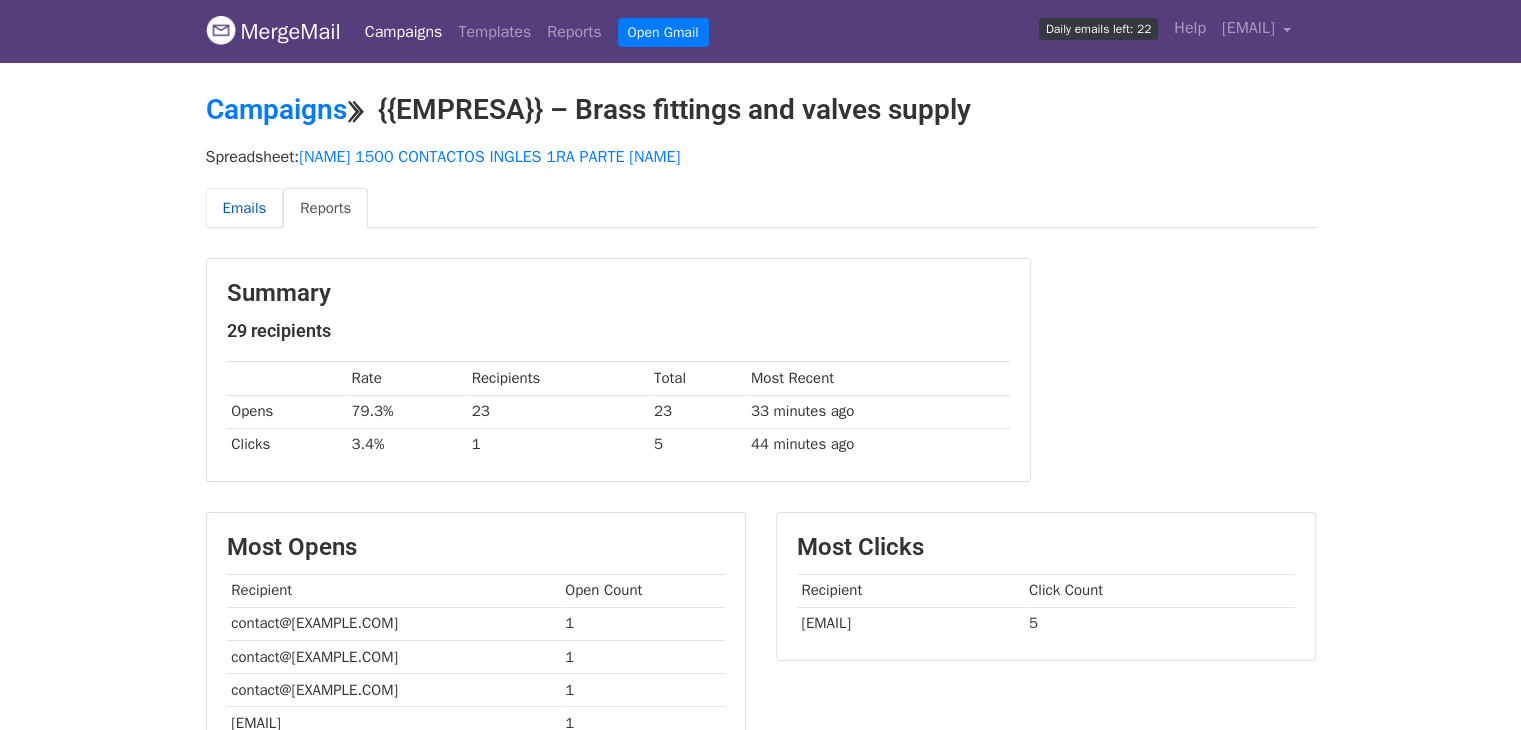 click on "Emails" at bounding box center (245, 208) 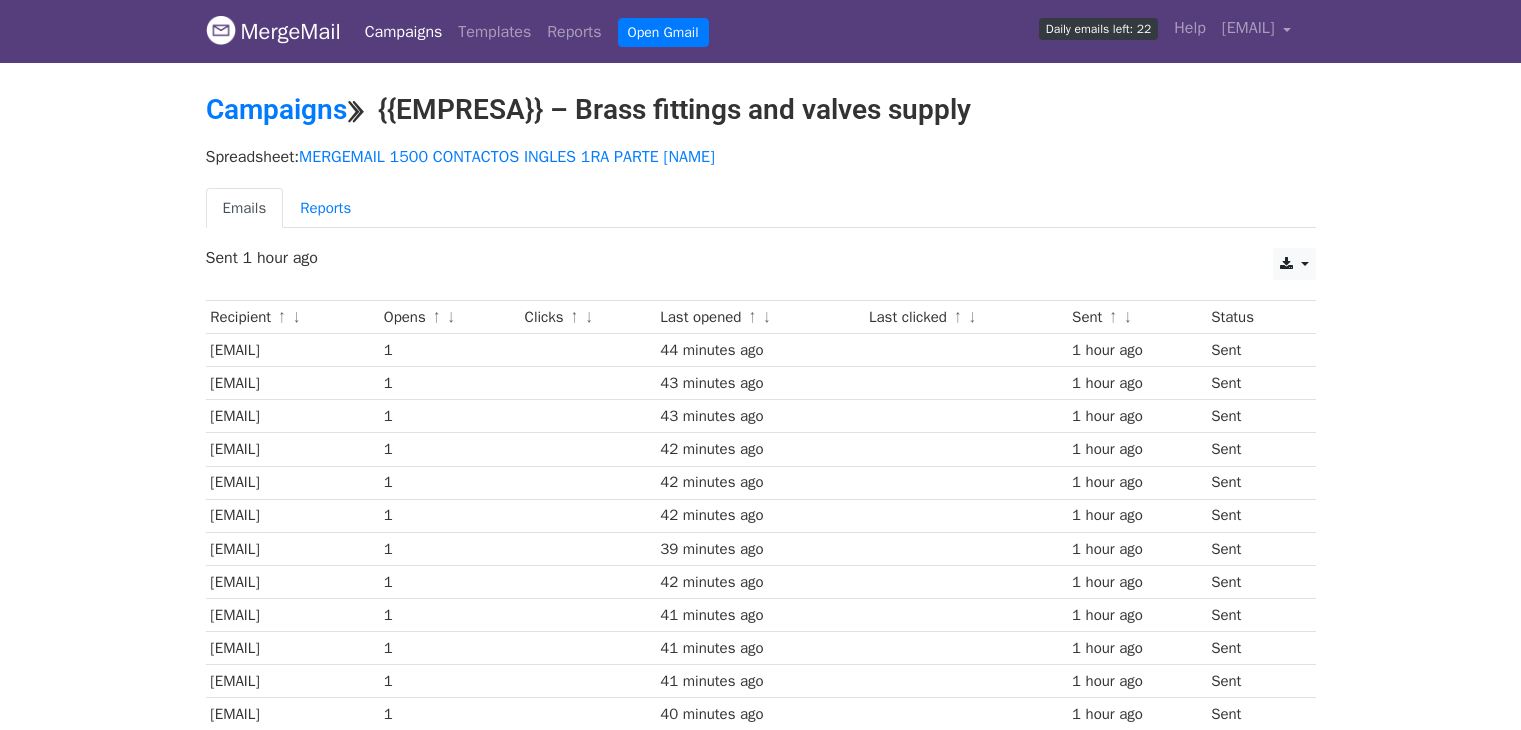 scroll, scrollTop: 0, scrollLeft: 0, axis: both 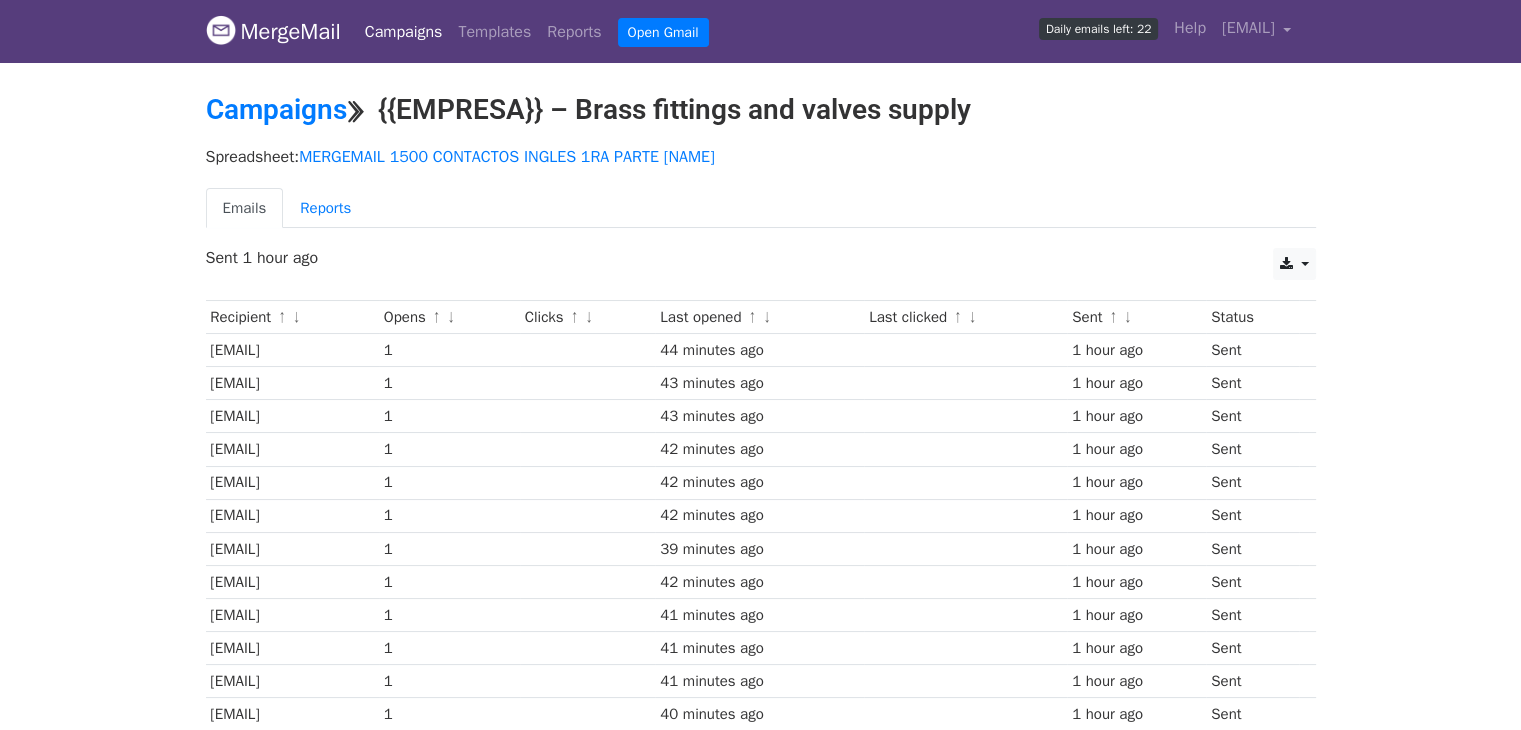 click on "Campaigns" at bounding box center [404, 32] 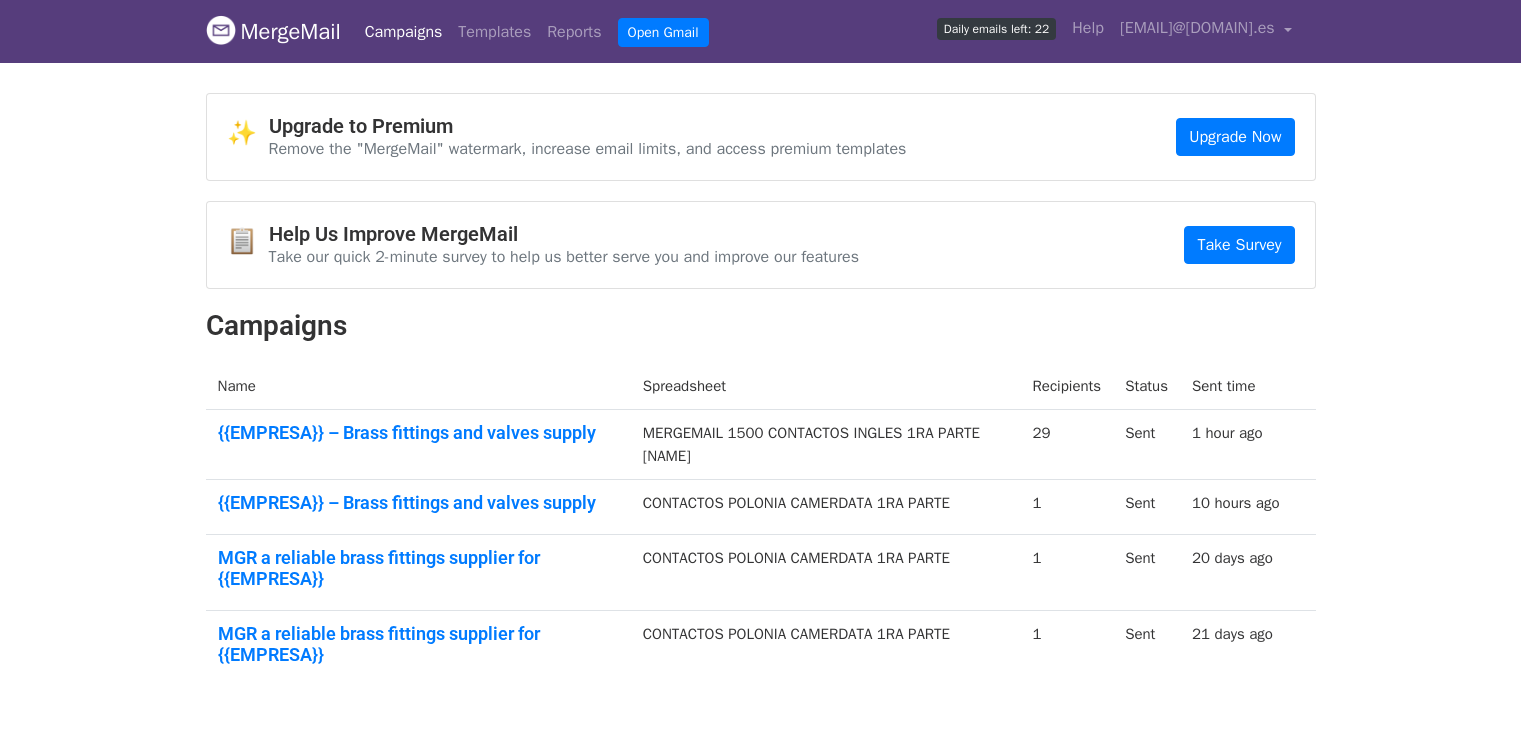 scroll, scrollTop: 0, scrollLeft: 0, axis: both 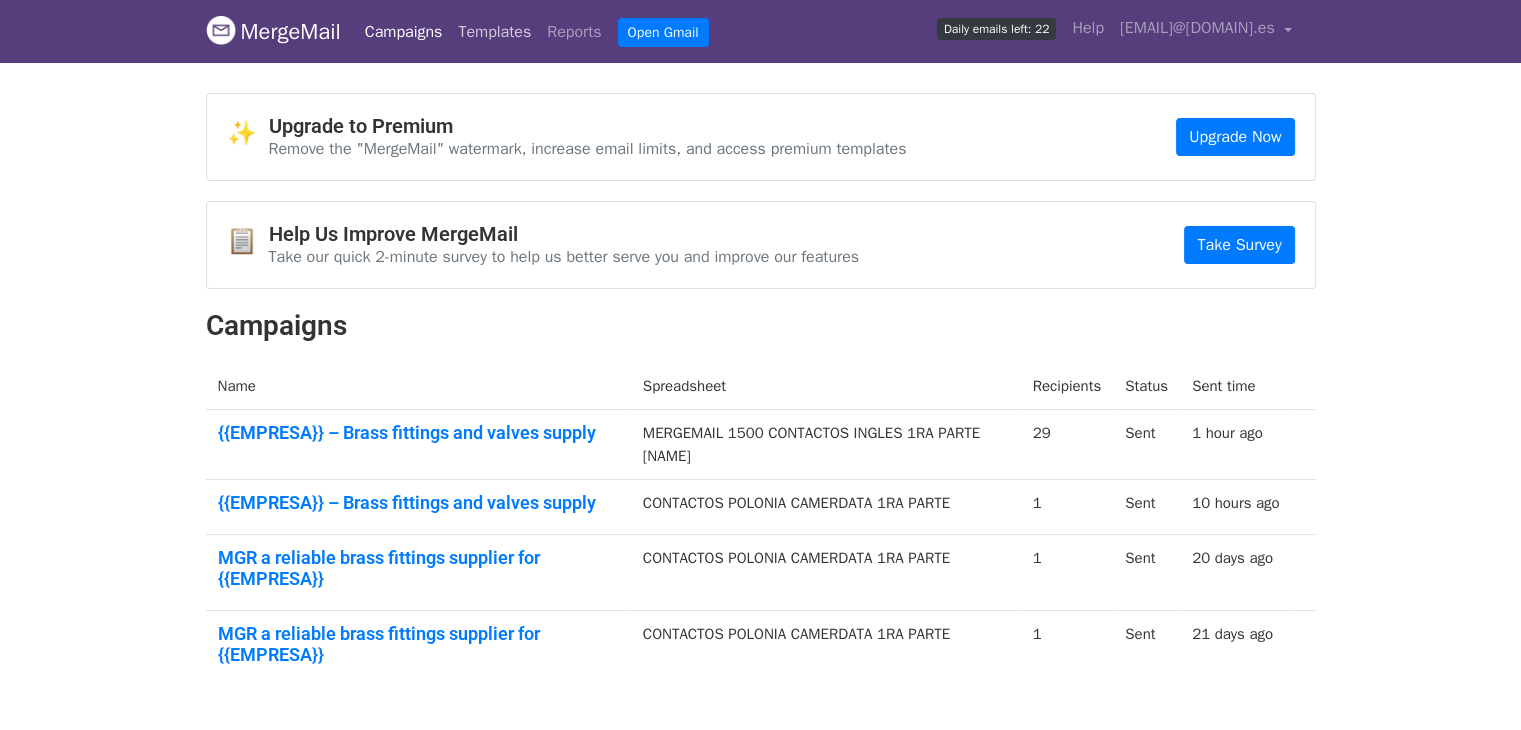 click on "Templates" at bounding box center [494, 32] 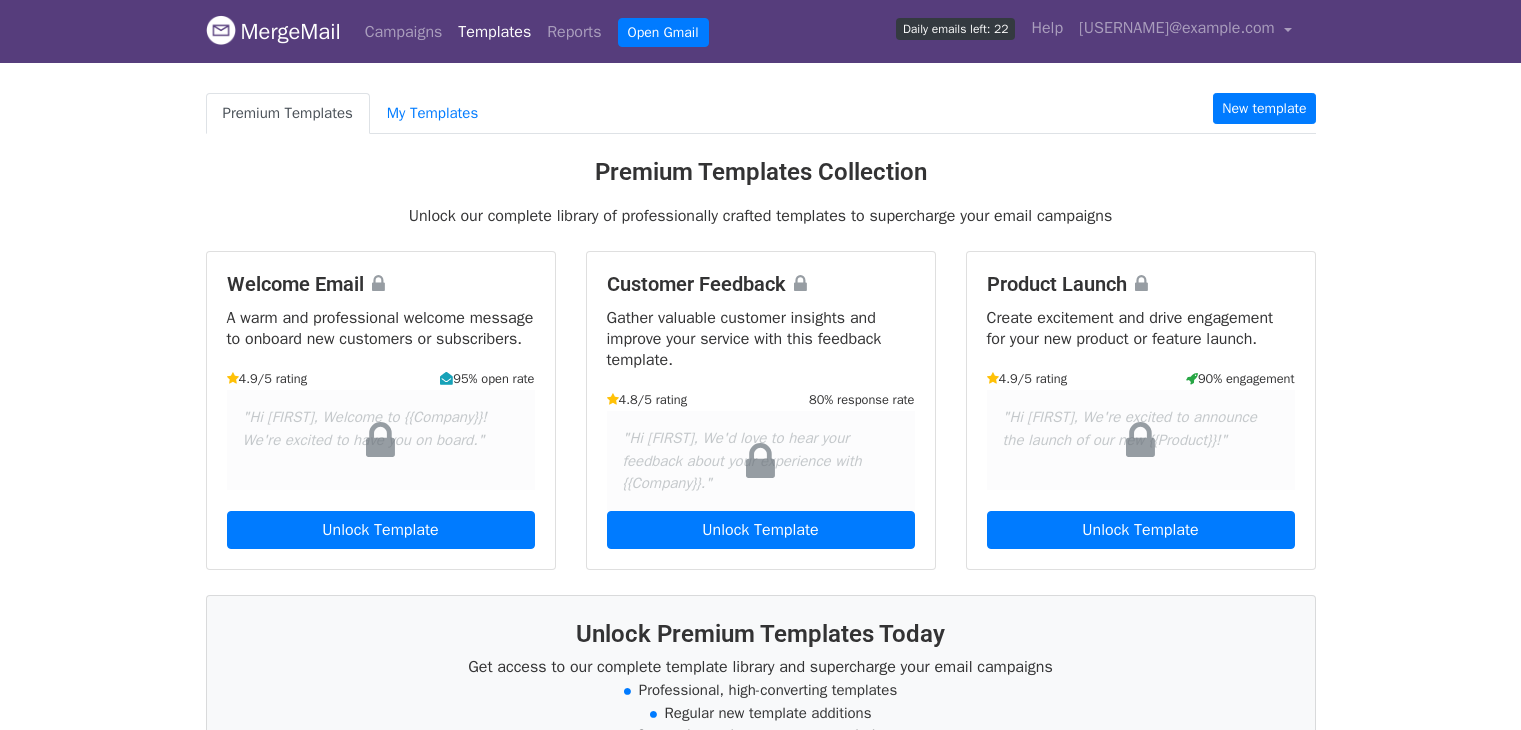 scroll, scrollTop: 0, scrollLeft: 0, axis: both 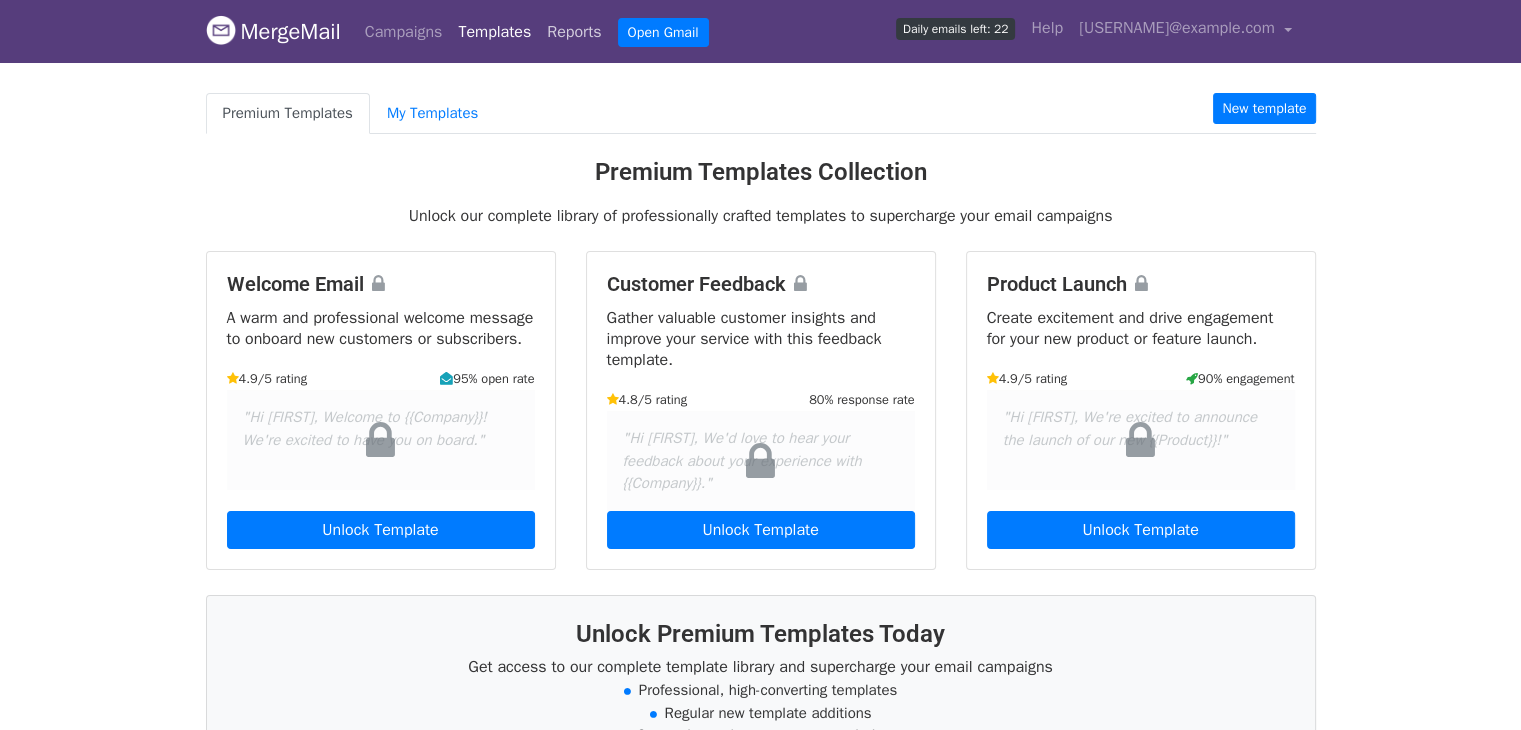 click on "Reports" at bounding box center [574, 32] 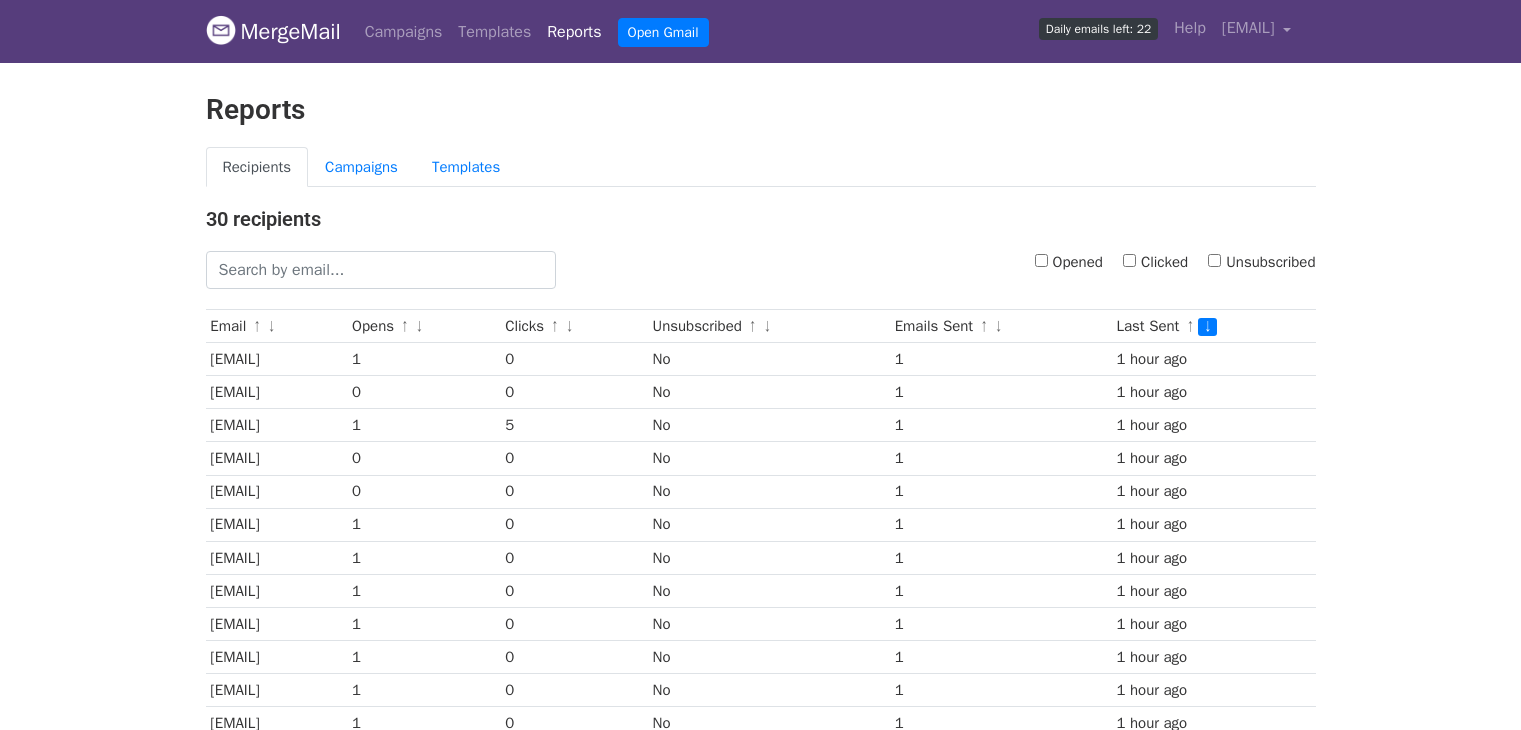 scroll, scrollTop: 0, scrollLeft: 0, axis: both 